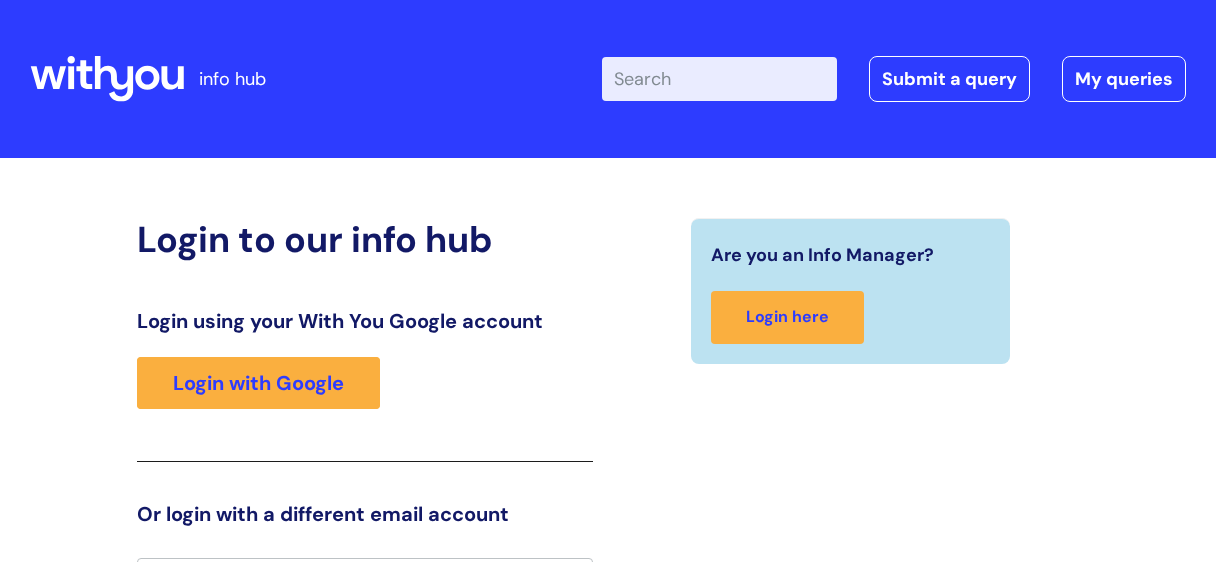 scroll, scrollTop: 40, scrollLeft: 0, axis: vertical 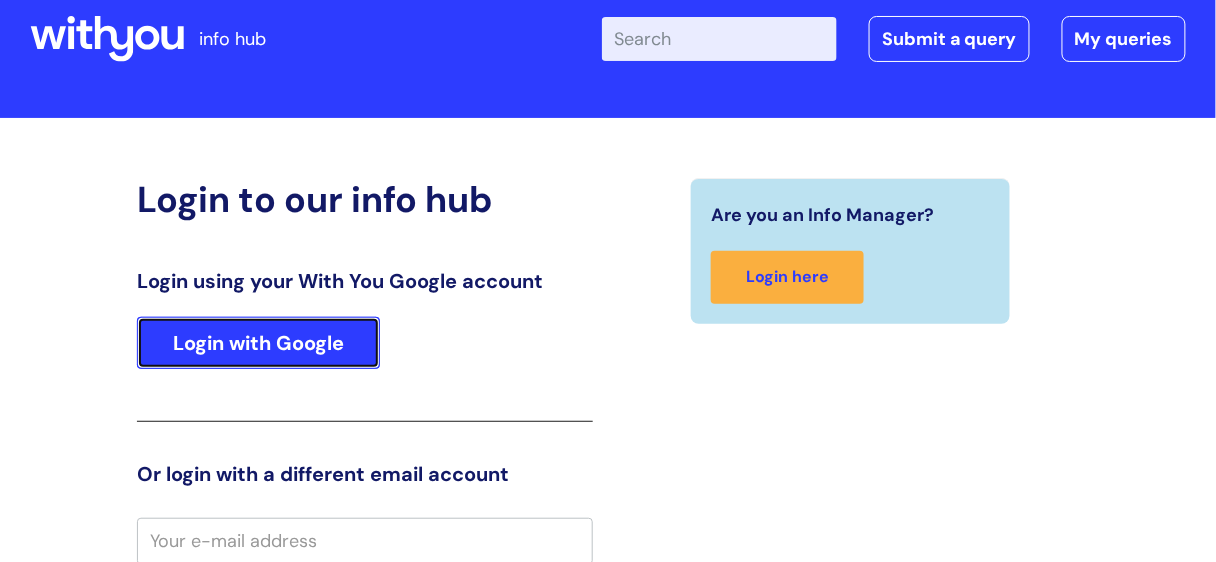 click on "Login with Google" at bounding box center (258, 343) 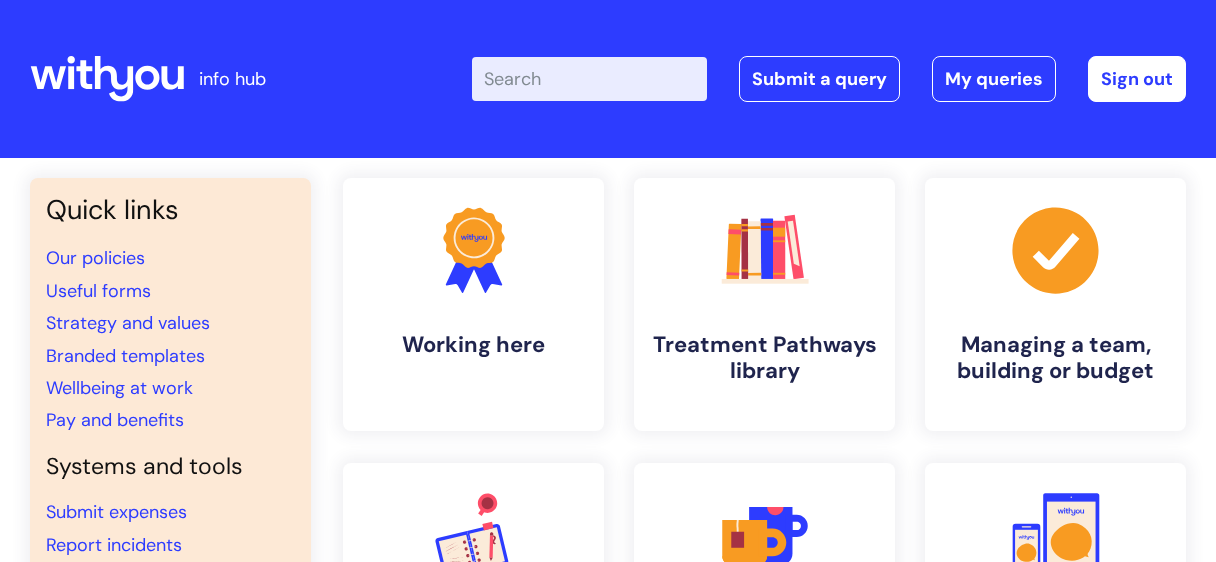 scroll, scrollTop: 0, scrollLeft: 0, axis: both 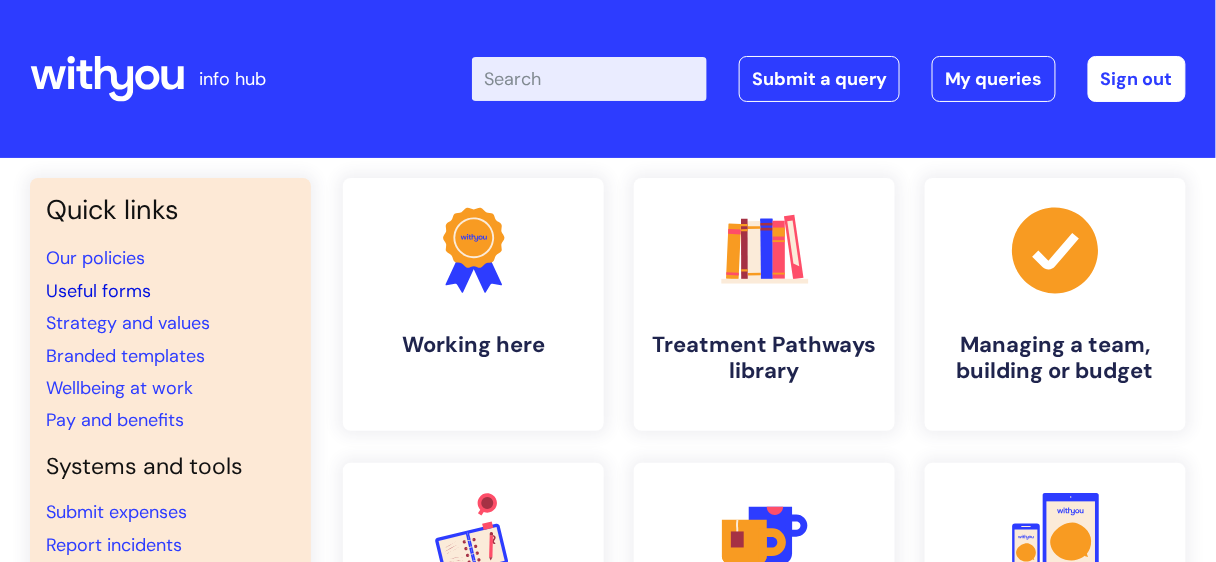 click on "Useful forms" at bounding box center (98, 291) 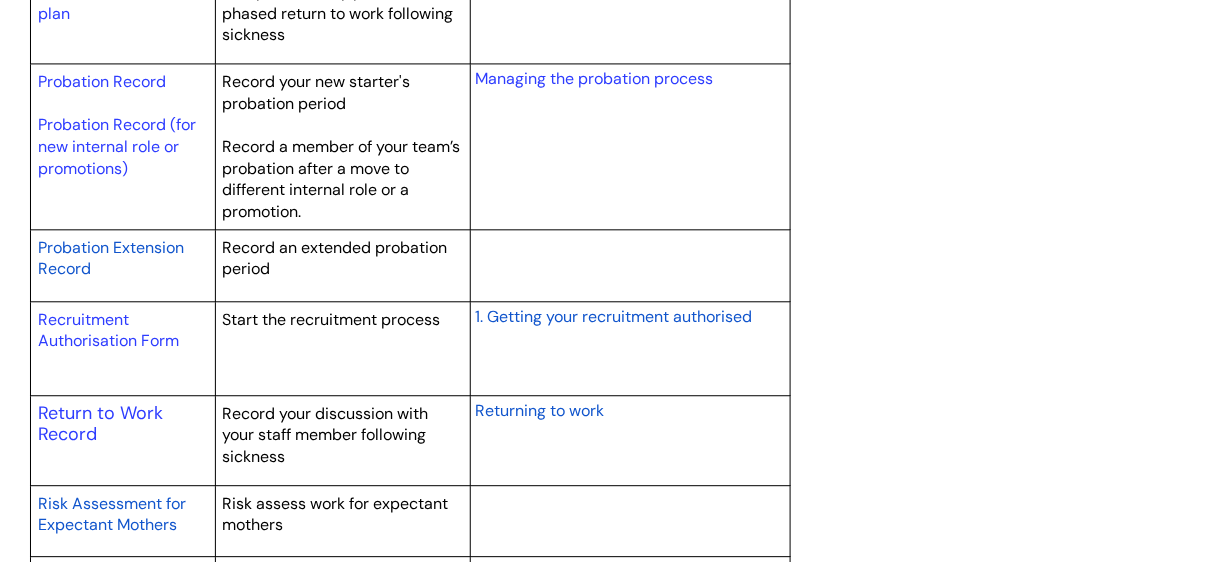 scroll, scrollTop: 2960, scrollLeft: 0, axis: vertical 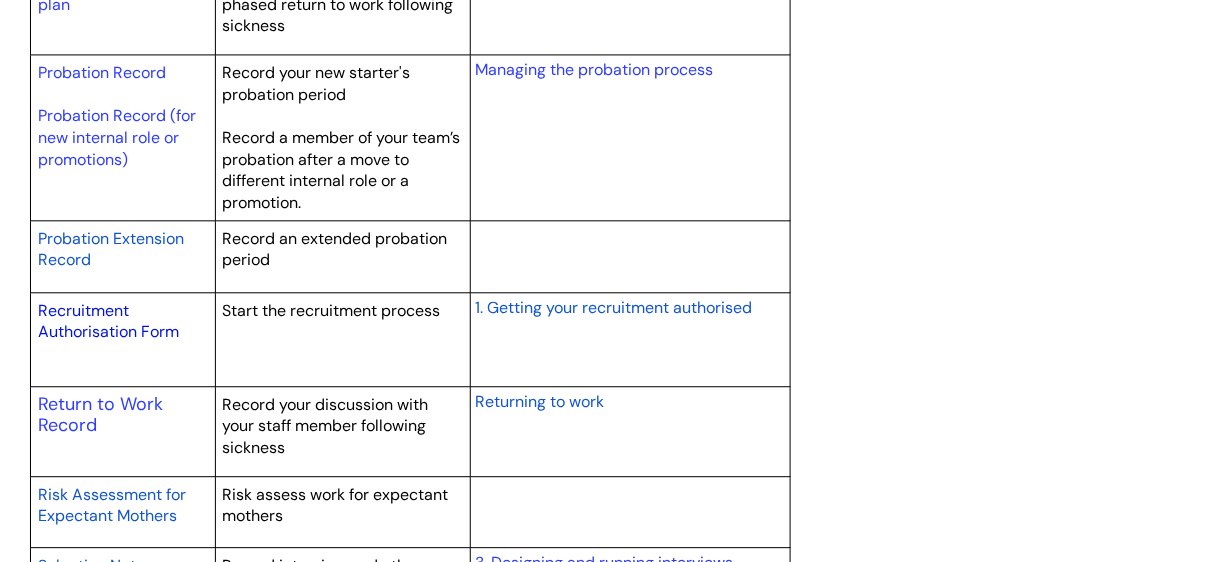 click on "Recruitment Authorisation Form" at bounding box center [108, 321] 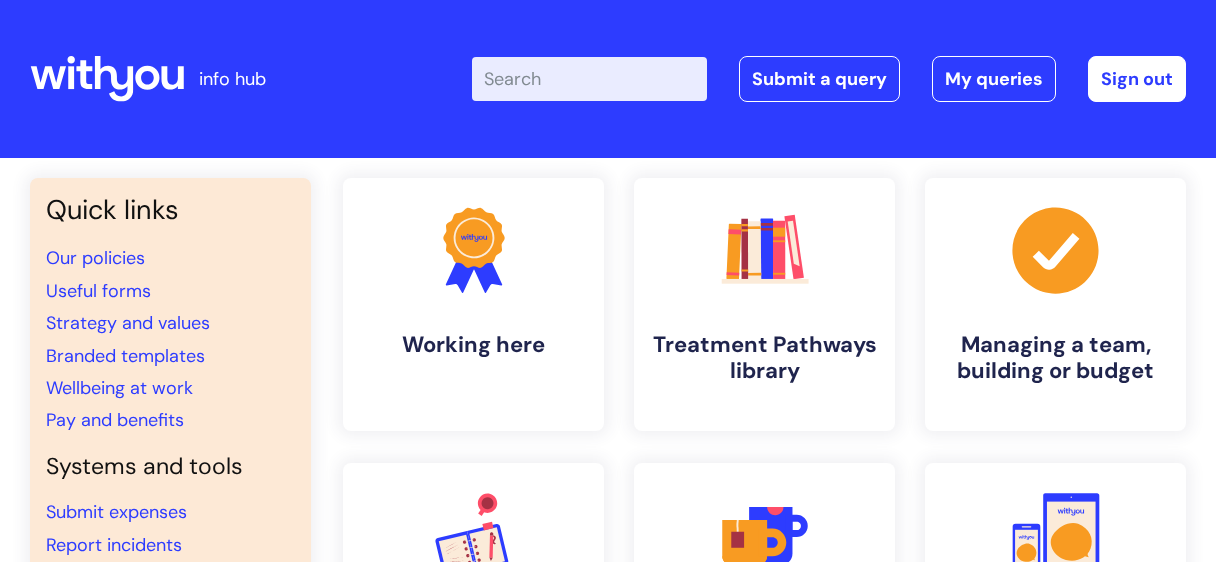 scroll, scrollTop: 0, scrollLeft: 0, axis: both 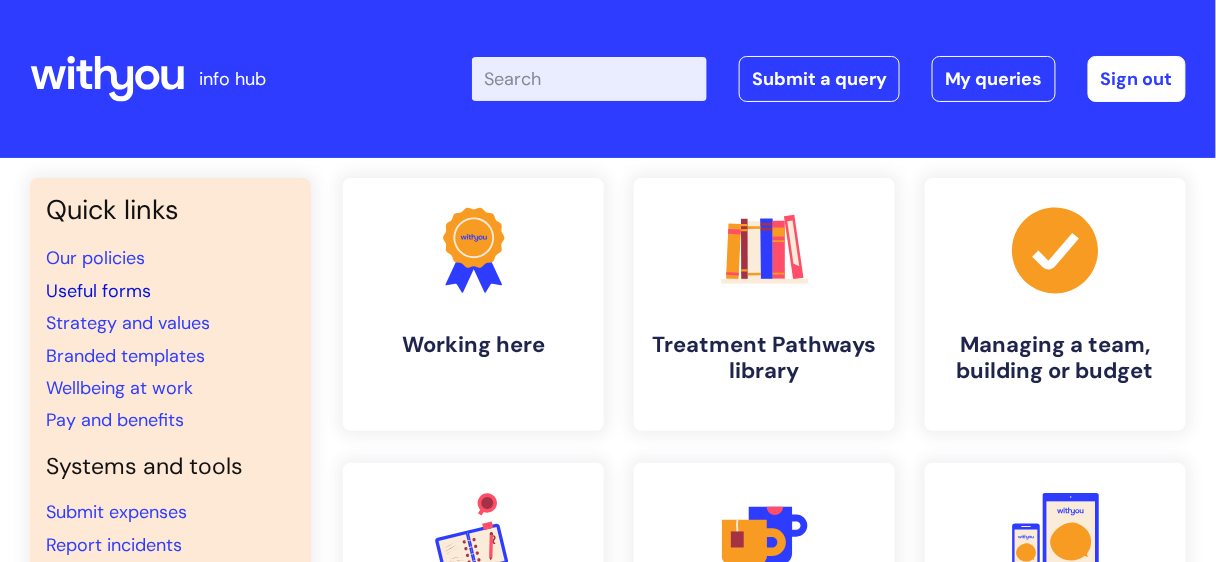 click on "Useful forms" at bounding box center (98, 291) 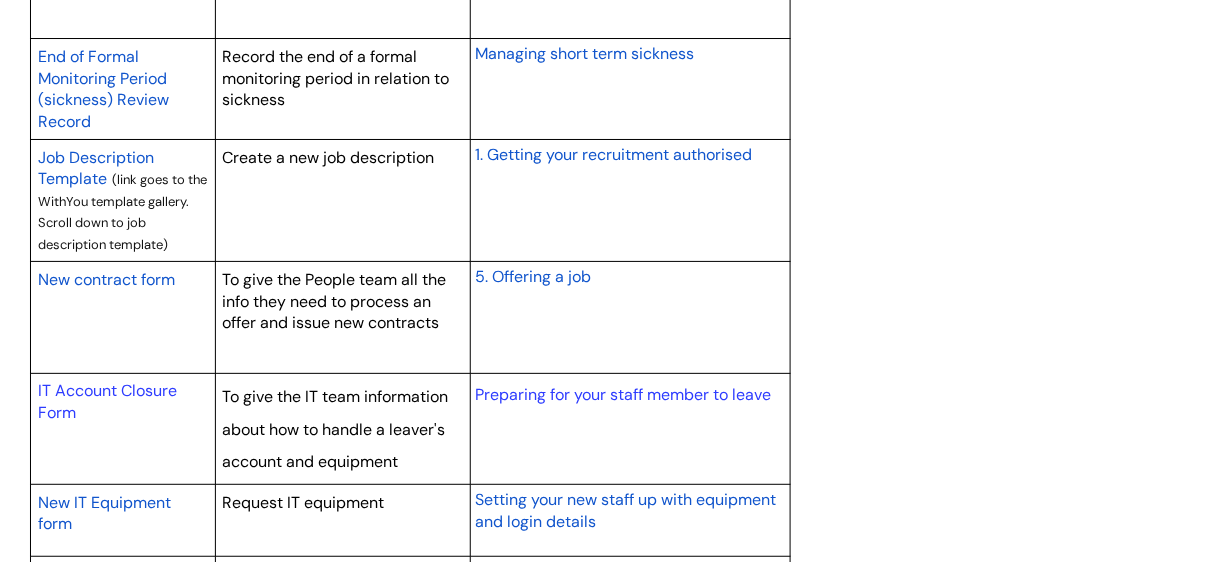 scroll, scrollTop: 1840, scrollLeft: 0, axis: vertical 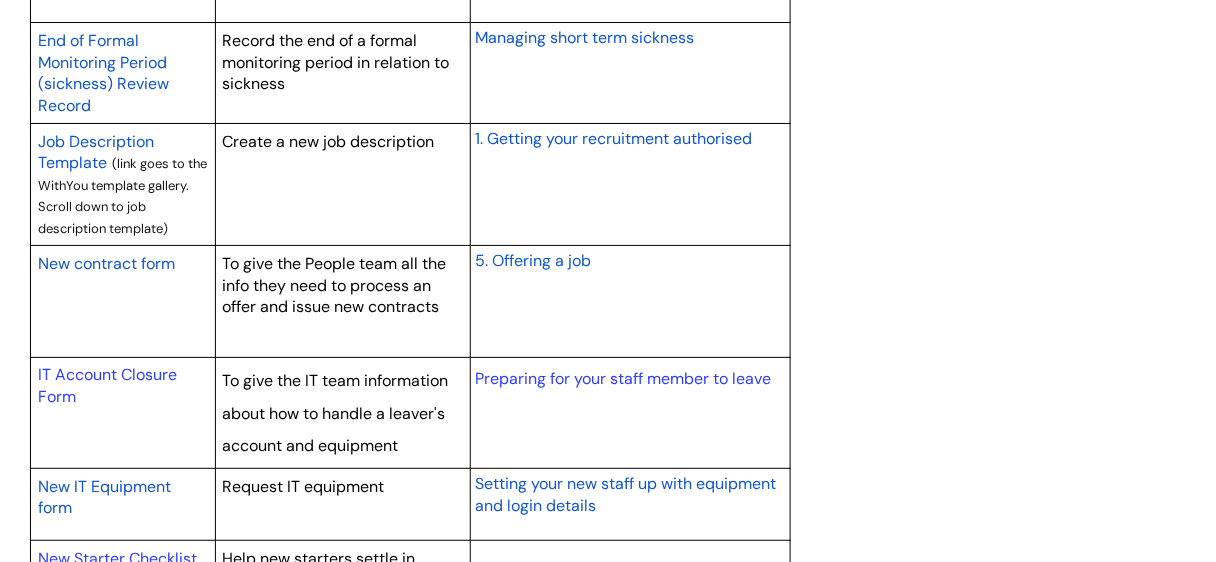 click on "New contract form" at bounding box center [106, 263] 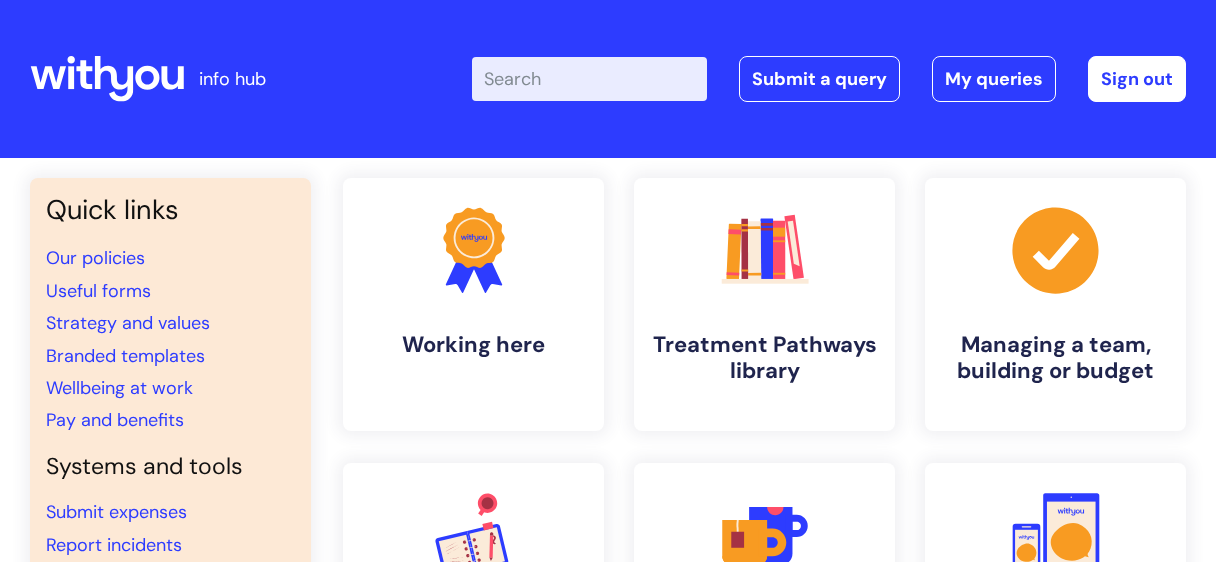 scroll, scrollTop: 0, scrollLeft: 0, axis: both 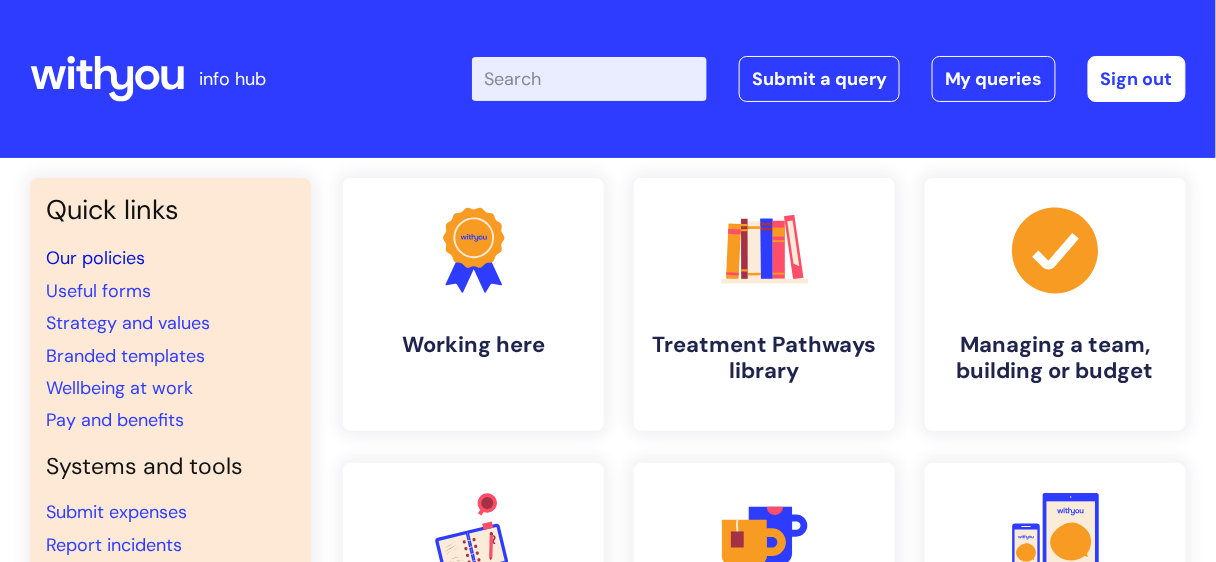 click on "Our policies" at bounding box center (95, 258) 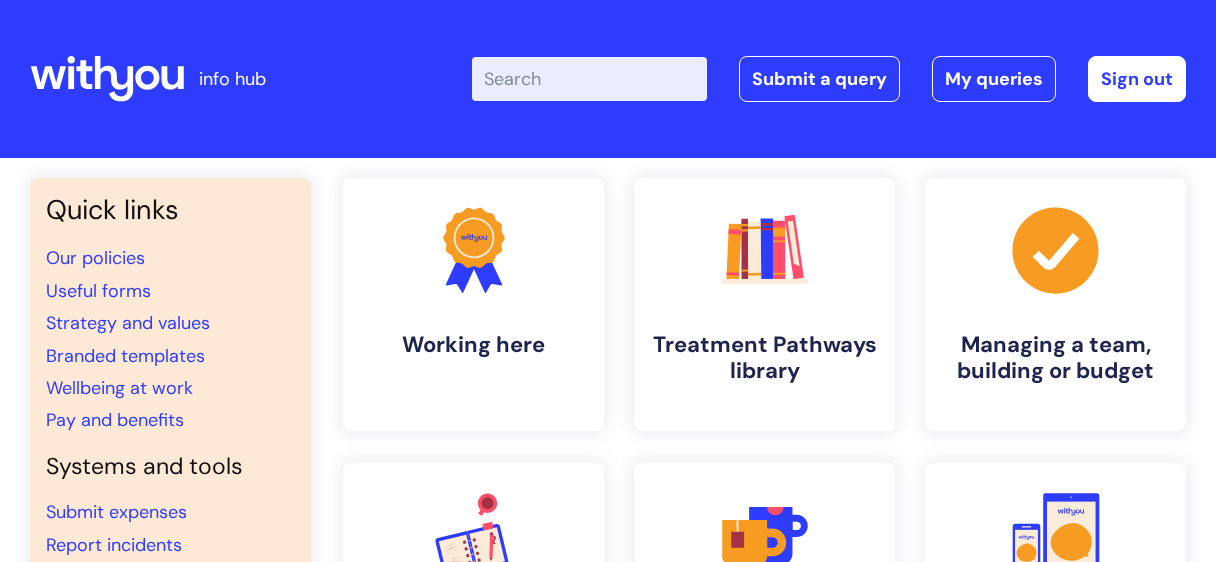 scroll, scrollTop: 0, scrollLeft: 0, axis: both 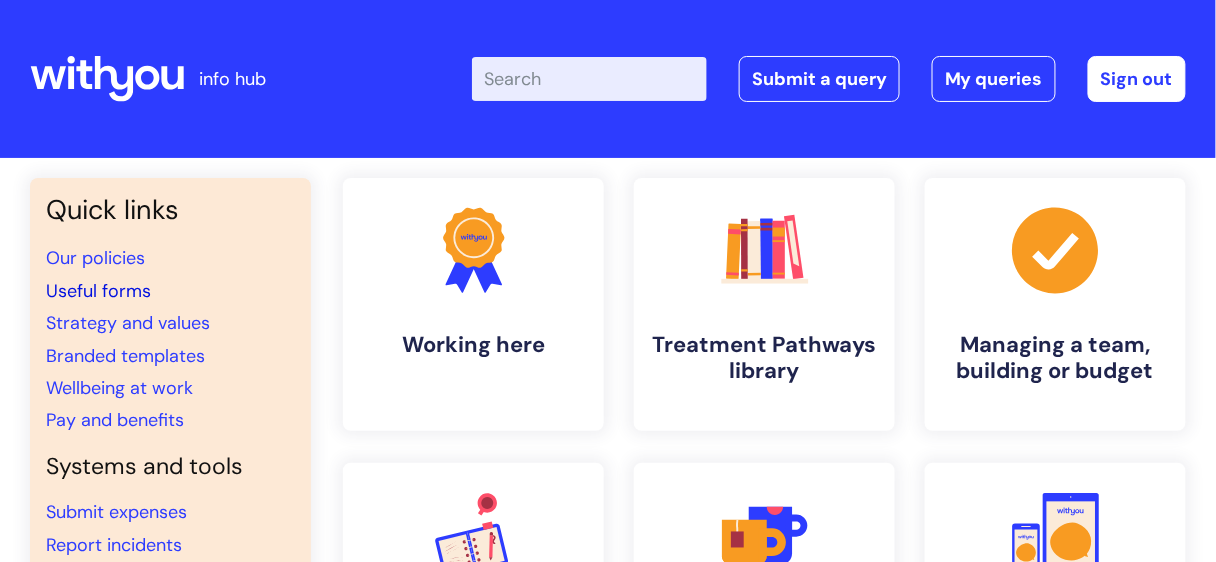 click on "Useful forms" at bounding box center [98, 291] 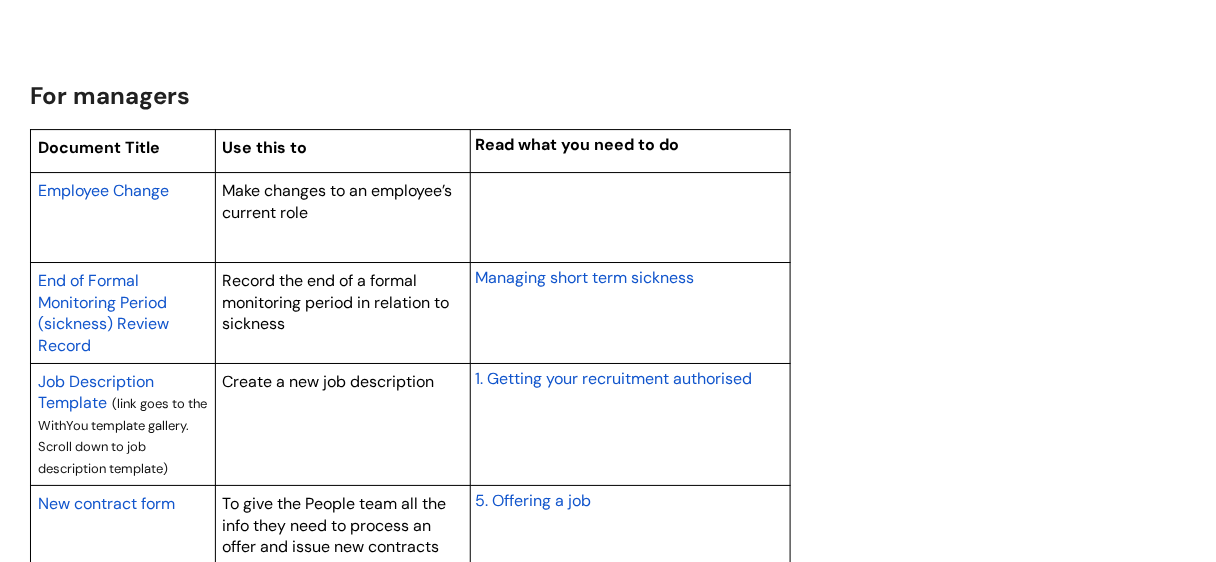 scroll, scrollTop: 1600, scrollLeft: 0, axis: vertical 